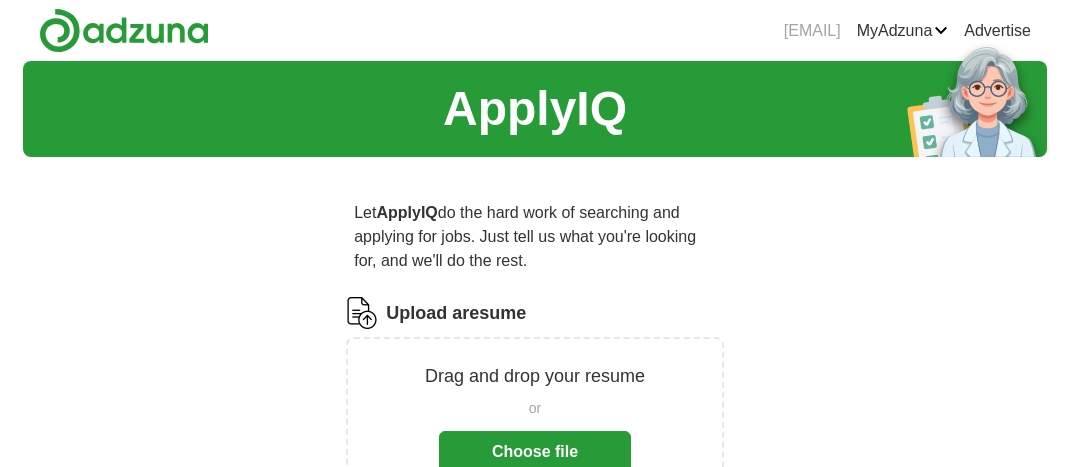 scroll, scrollTop: 0, scrollLeft: 0, axis: both 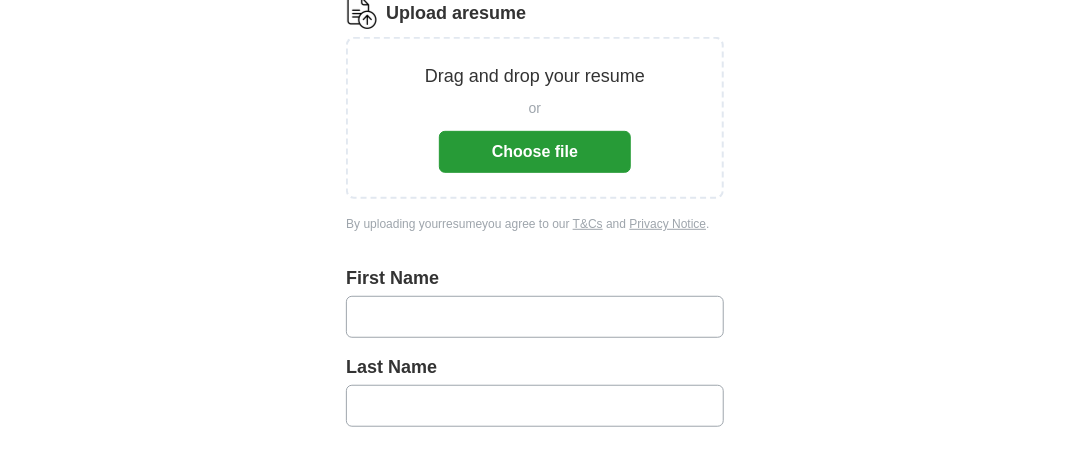 click on "First Name" at bounding box center (535, 278) 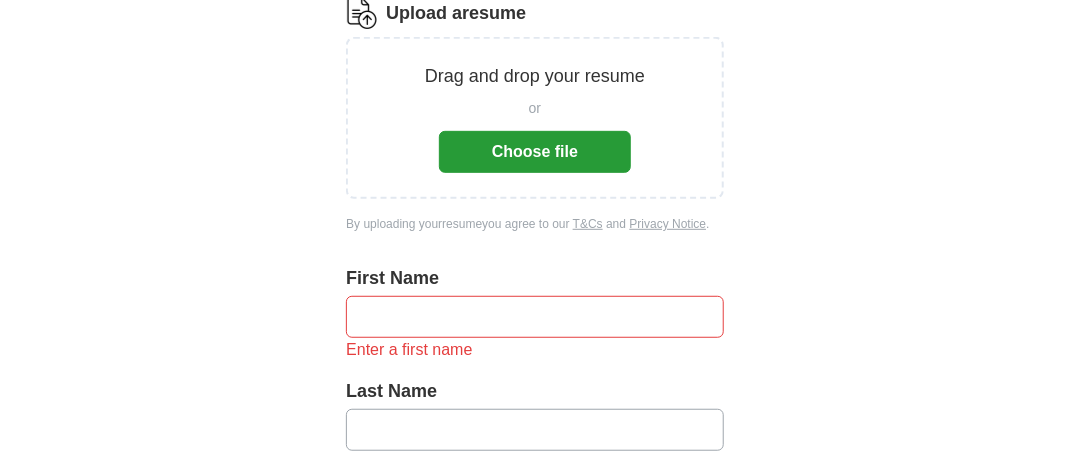 click on "Choose file" at bounding box center (535, 152) 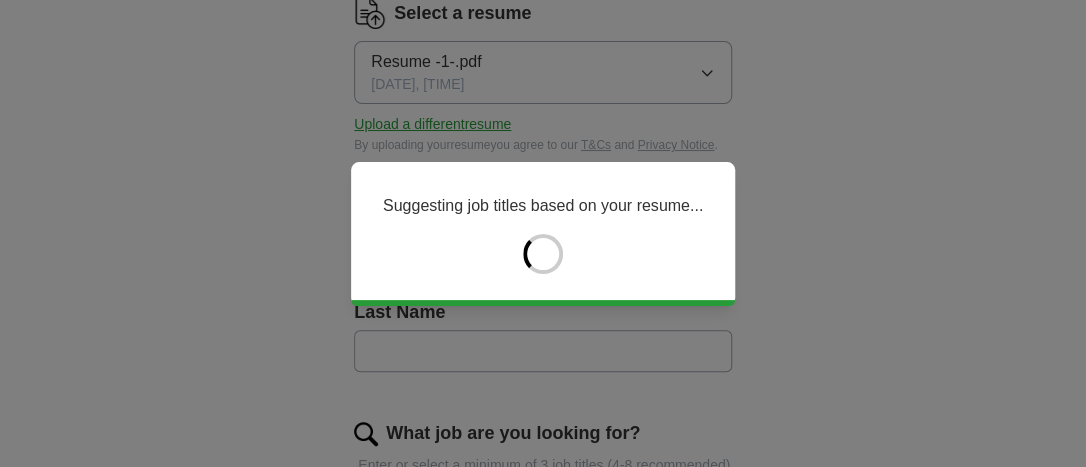 type on "*******" 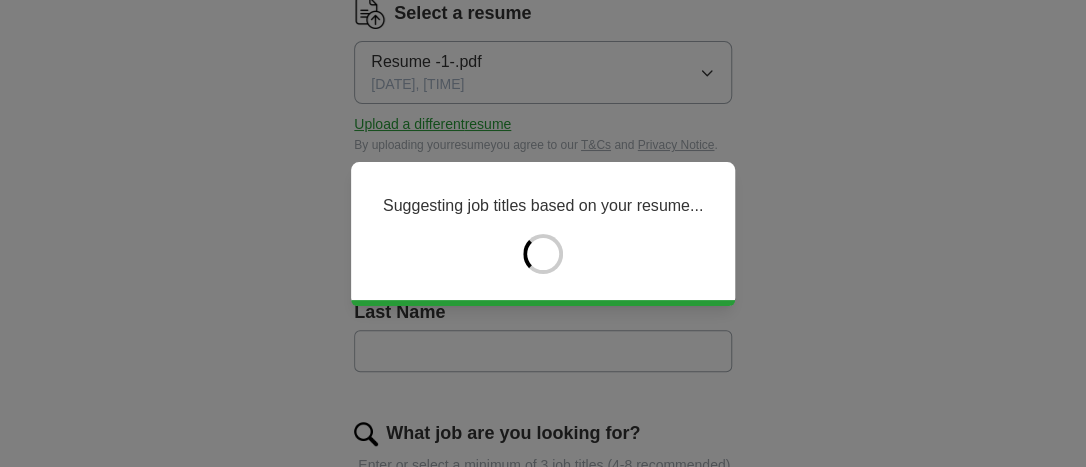 type on "*******" 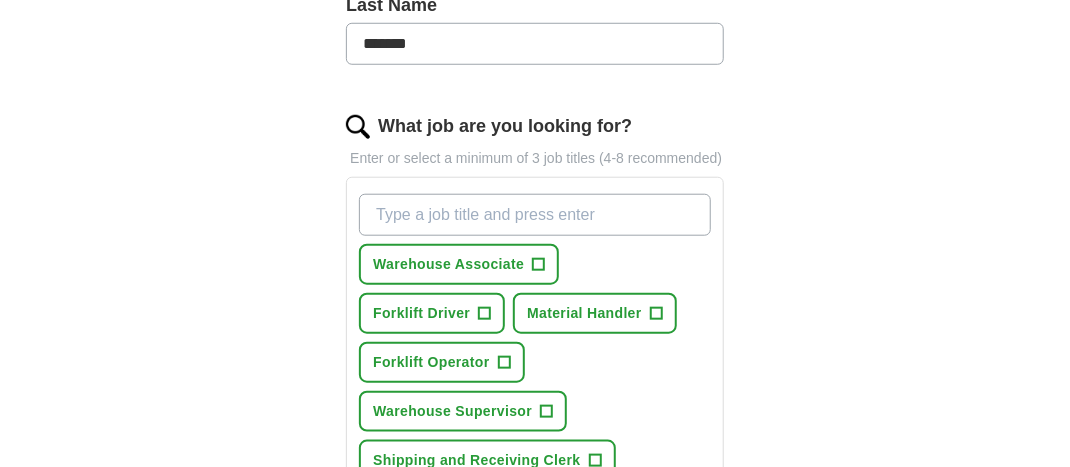 scroll, scrollTop: 600, scrollLeft: 0, axis: vertical 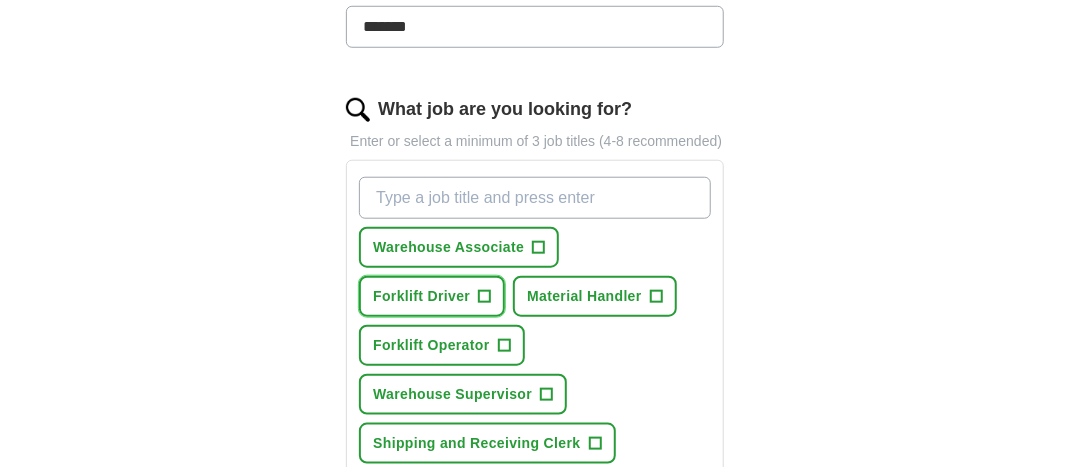 click on "Forklift Driver" at bounding box center (421, 296) 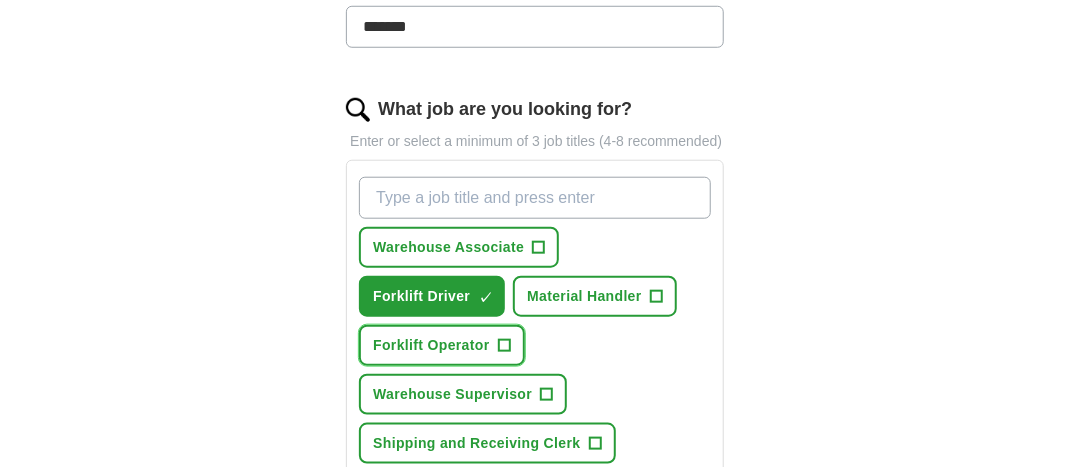 click on "Forklift Operator" at bounding box center (431, 345) 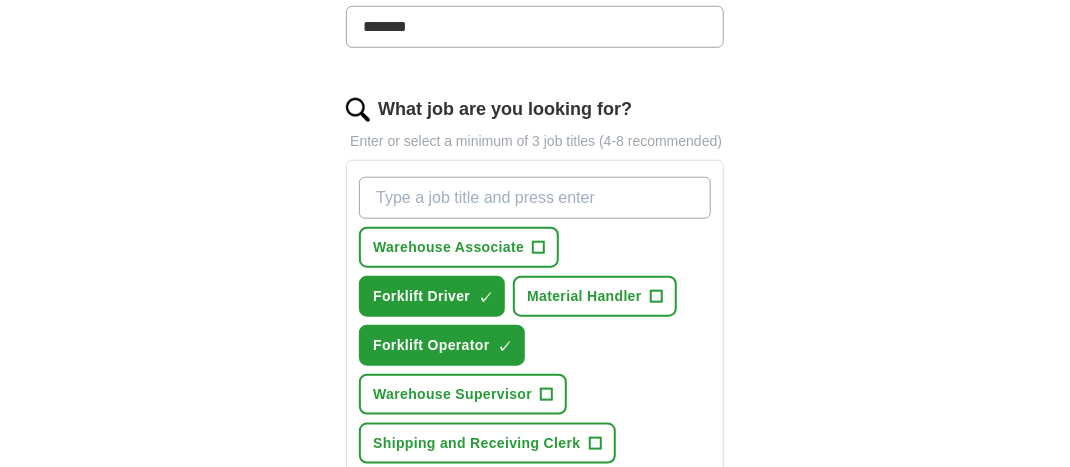click on "What job are you looking for?" at bounding box center [535, 198] 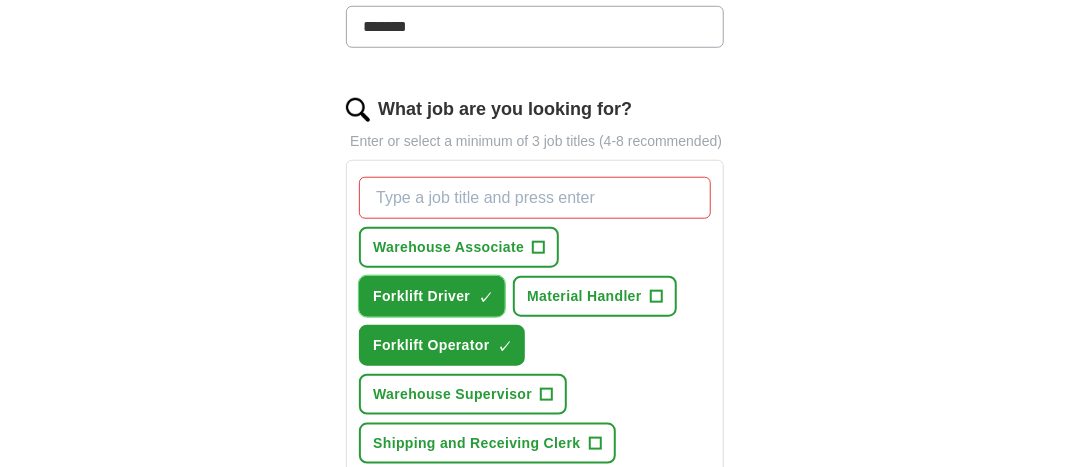 drag, startPoint x: 386, startPoint y: 291, endPoint x: 400, endPoint y: 196, distance: 96.02604 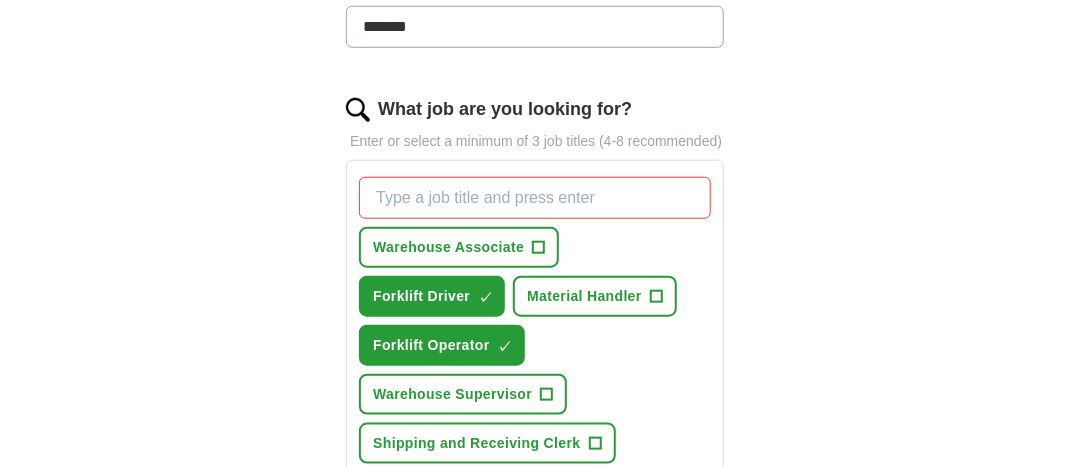 click on "What job are you looking for?" at bounding box center [535, 198] 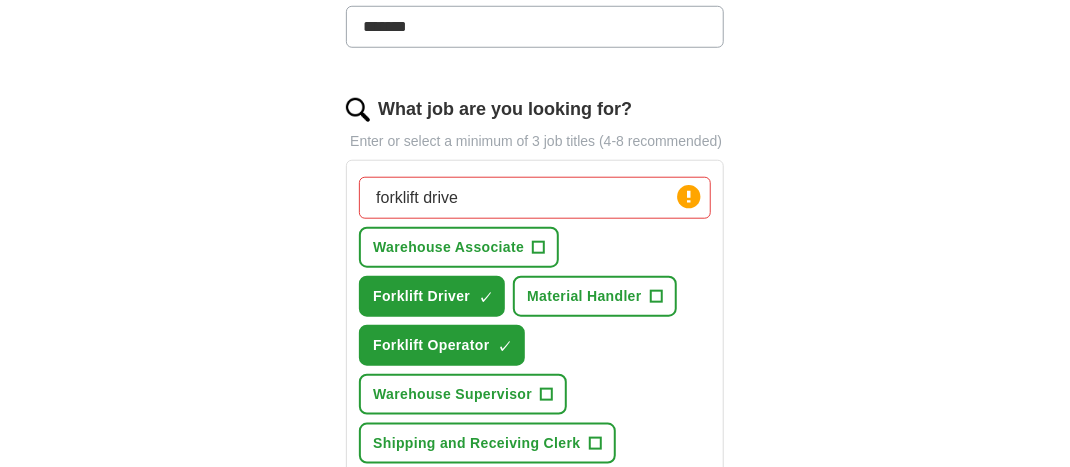 type on "forklift driver" 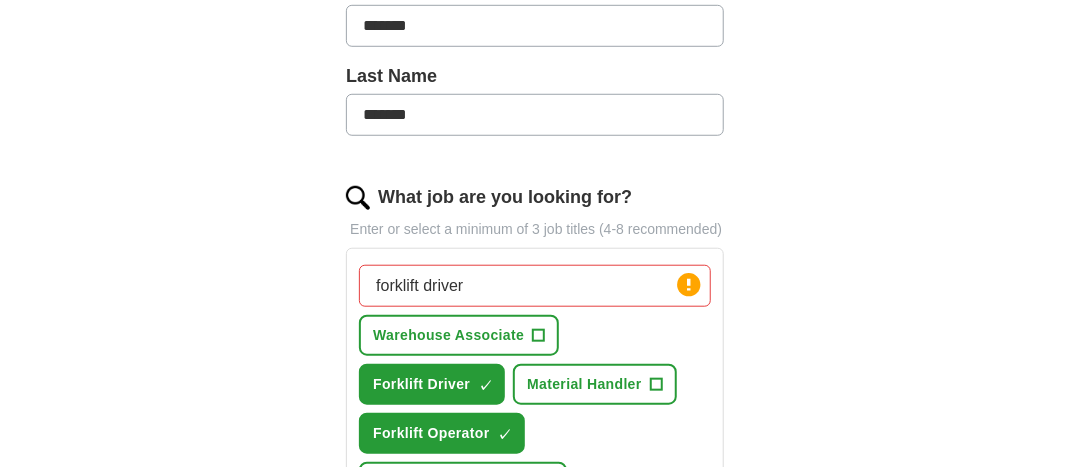 scroll, scrollTop: 500, scrollLeft: 0, axis: vertical 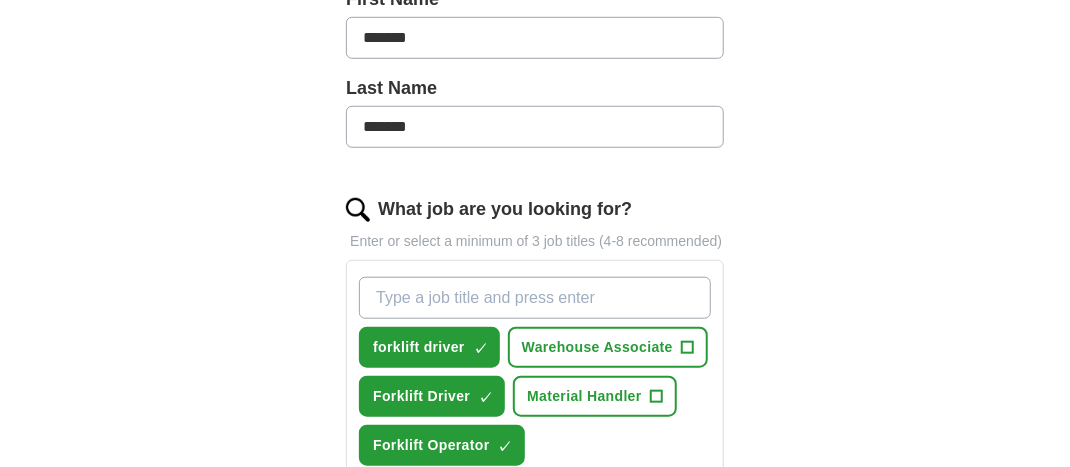 click on "What job are you looking for?" at bounding box center (535, 298) 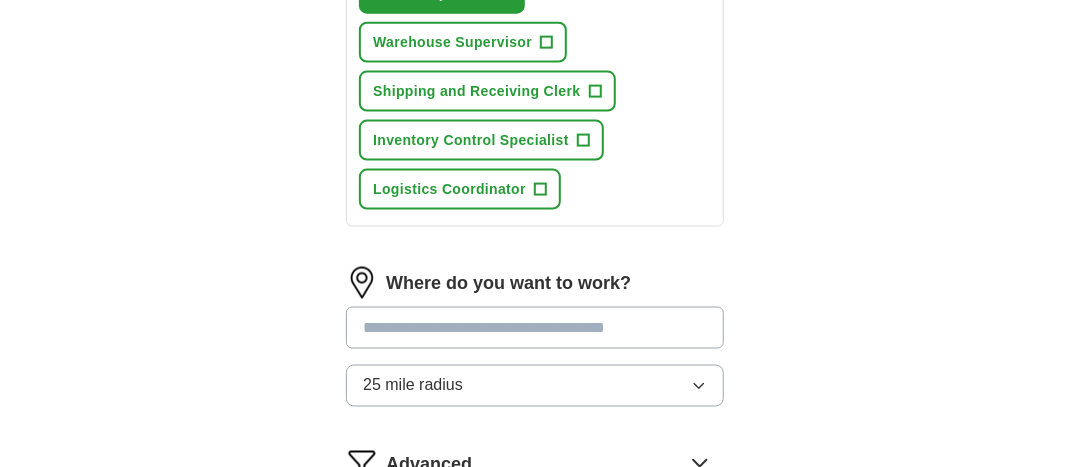 scroll, scrollTop: 1000, scrollLeft: 0, axis: vertical 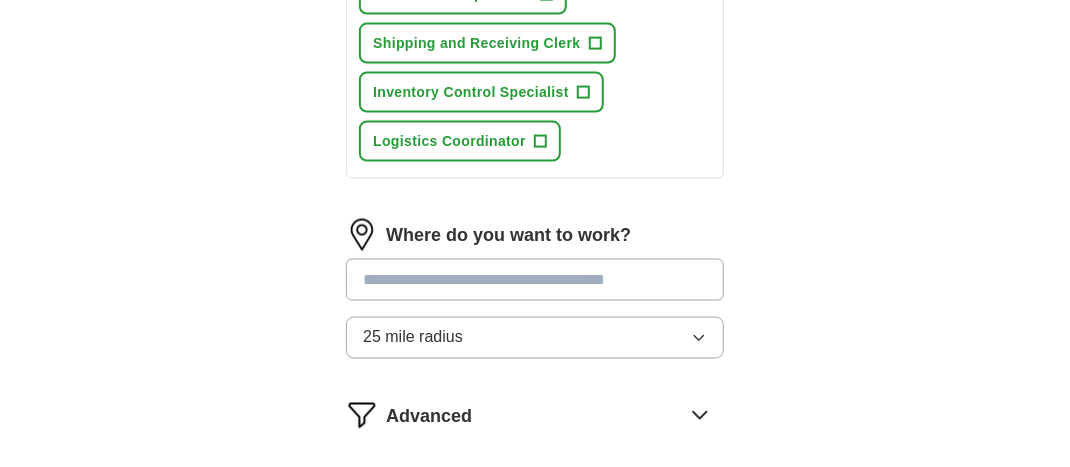 type on "warehouse" 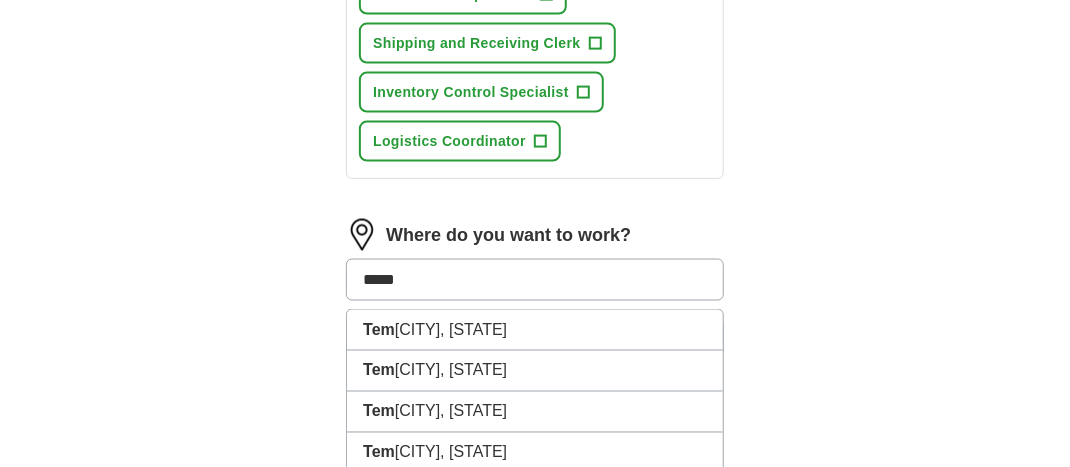 type on "******" 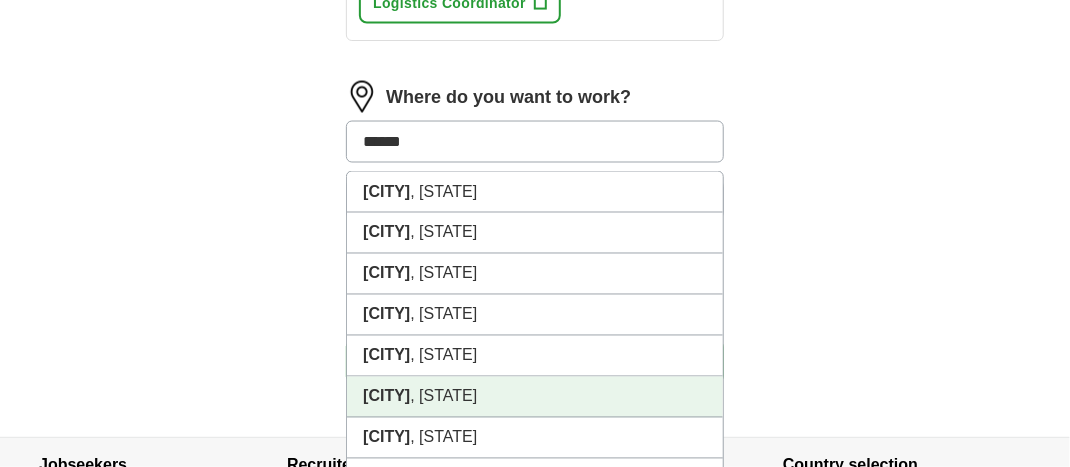 scroll, scrollTop: 1200, scrollLeft: 0, axis: vertical 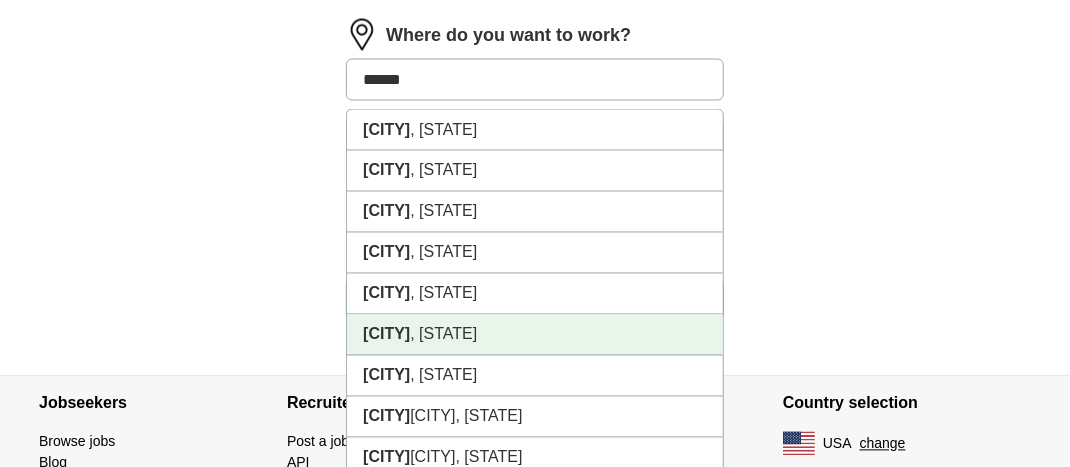 click on "[CITY]" at bounding box center (386, 334) 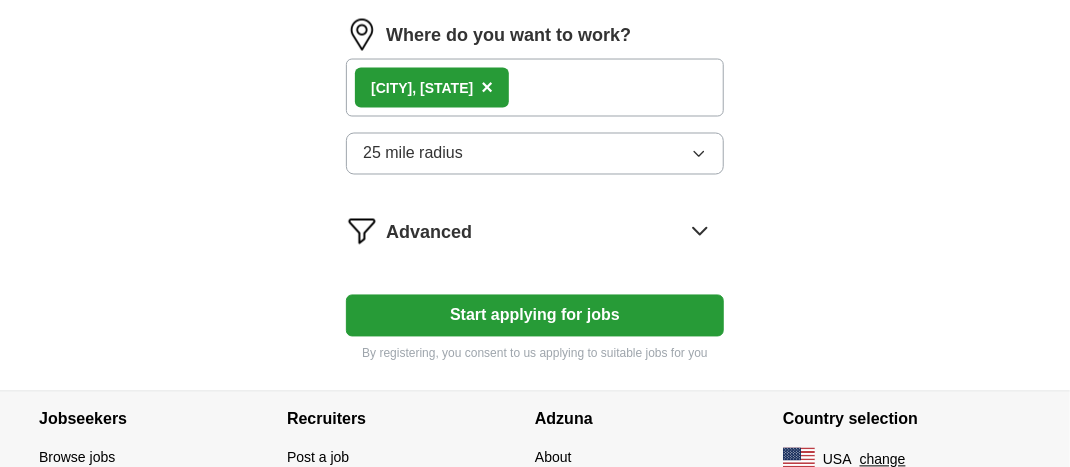 click 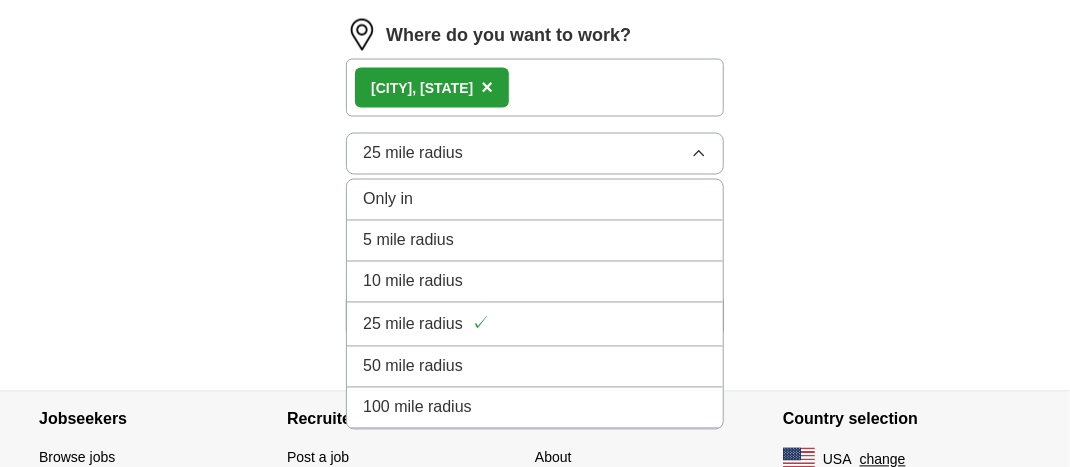 click on "50 mile radius" at bounding box center (535, 367) 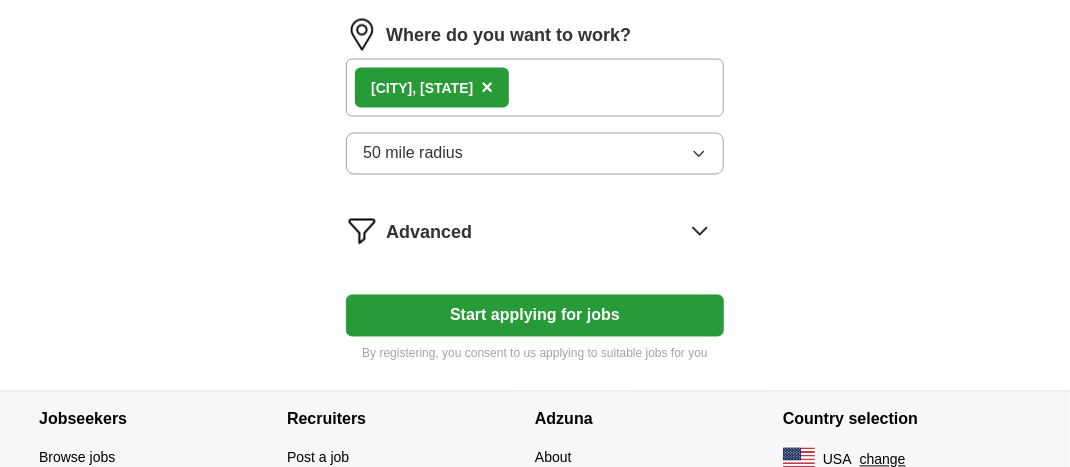 click on "Start applying for jobs" at bounding box center (535, 316) 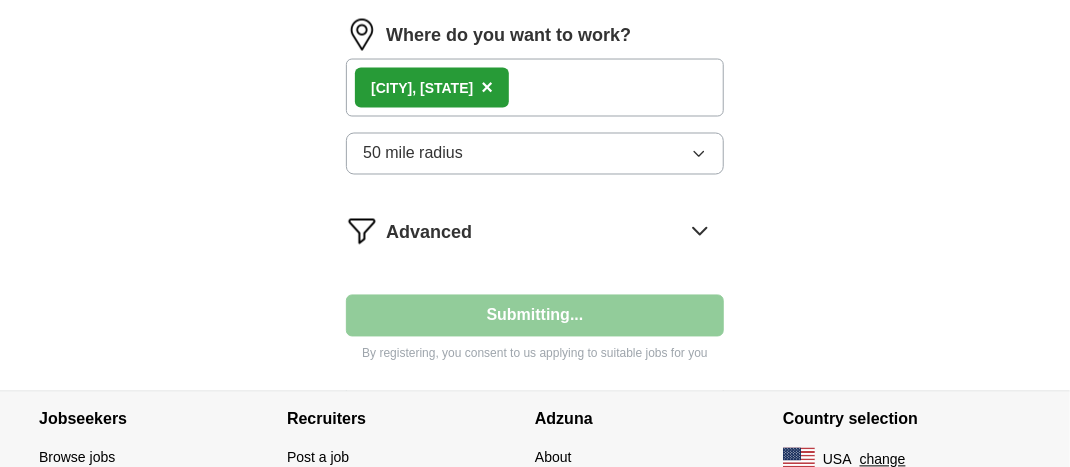 select on "**" 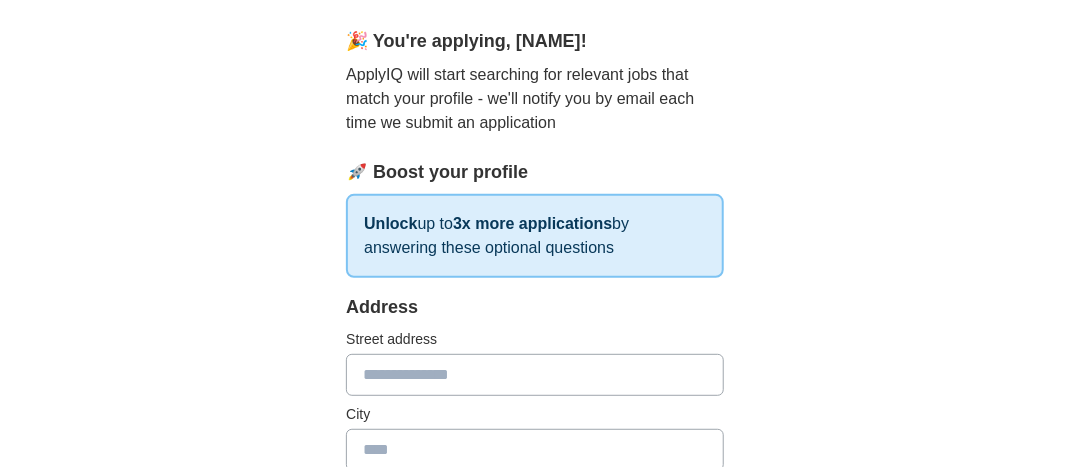 scroll, scrollTop: 200, scrollLeft: 0, axis: vertical 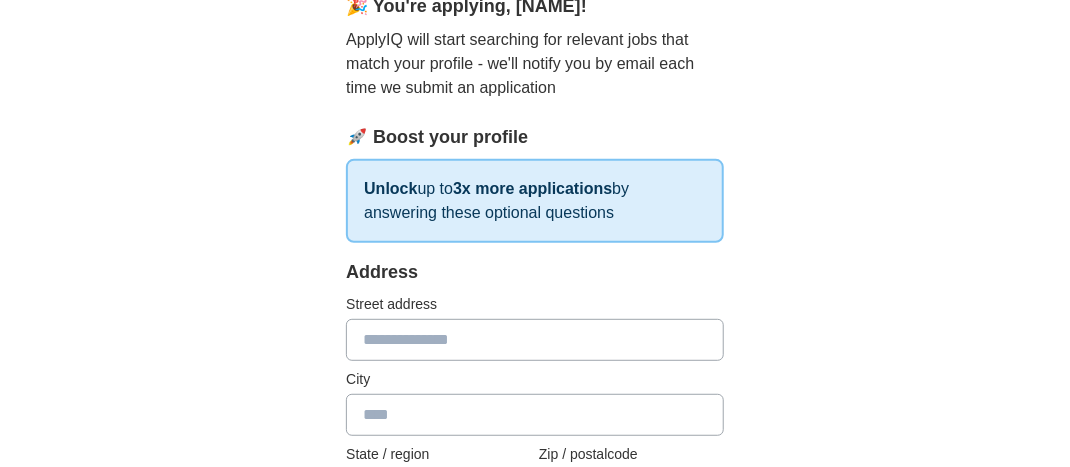 click at bounding box center [535, 340] 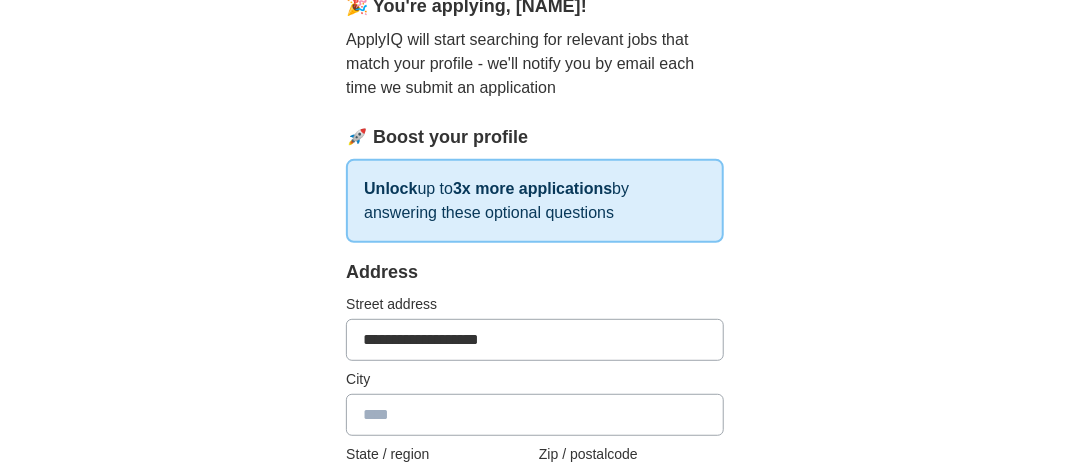 type on "*******" 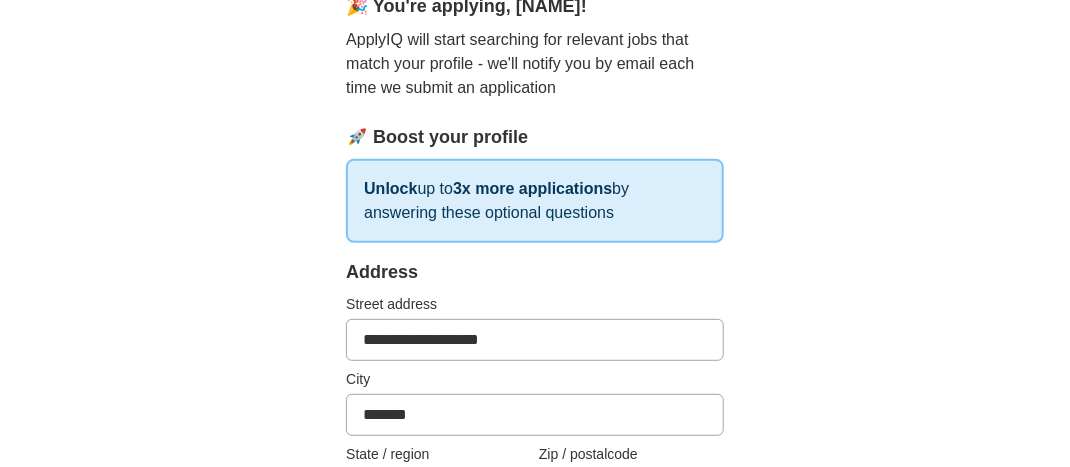 type on "**" 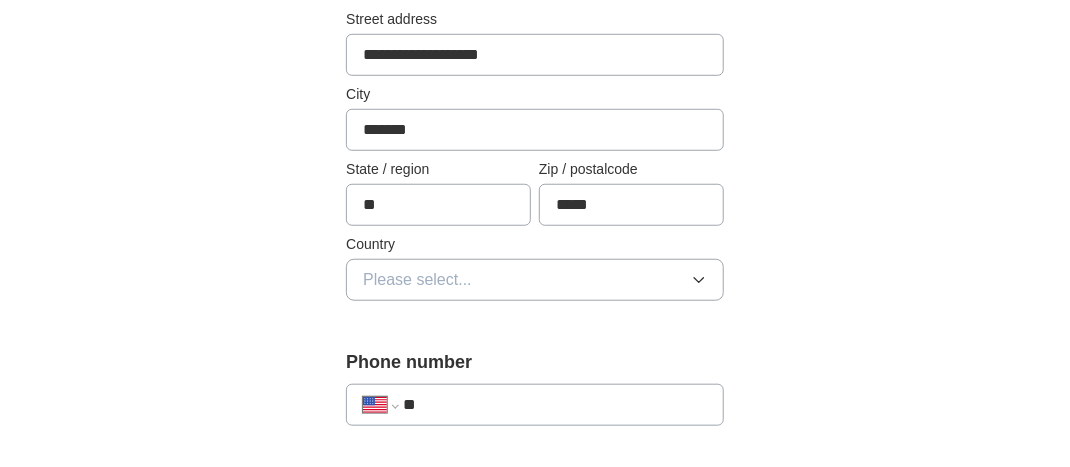scroll, scrollTop: 500, scrollLeft: 0, axis: vertical 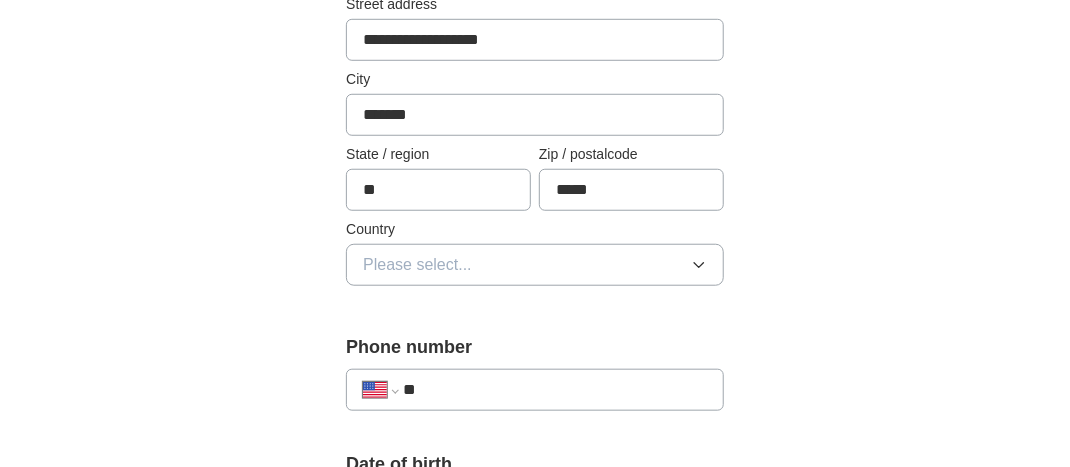 click 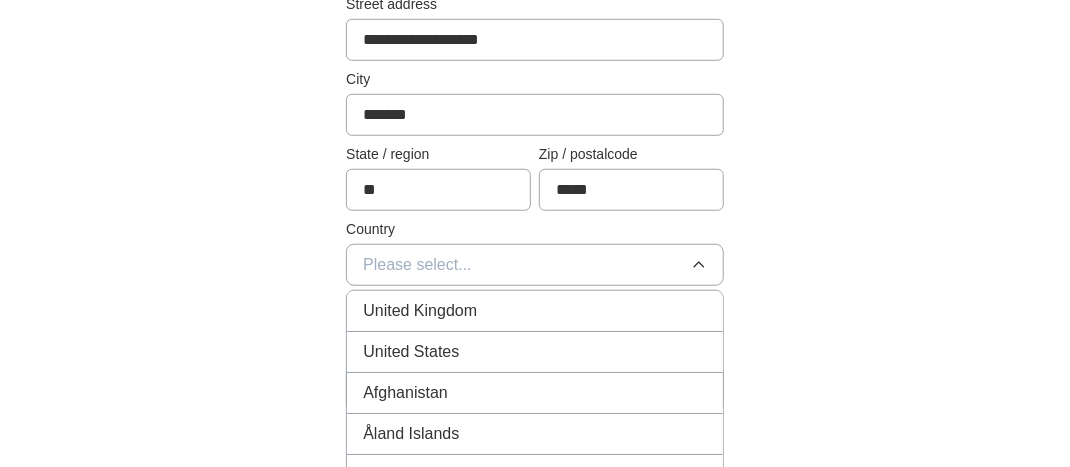 click on "United States" at bounding box center [411, 352] 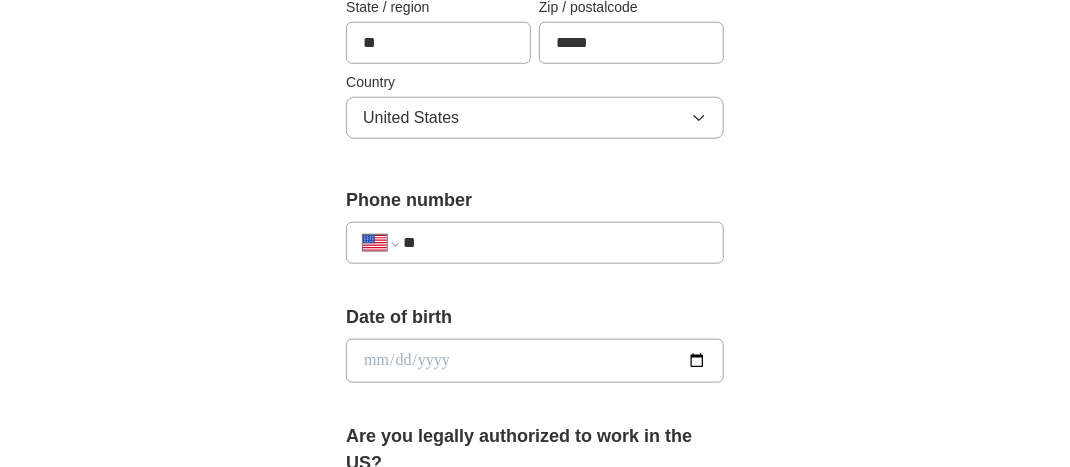 scroll, scrollTop: 700, scrollLeft: 0, axis: vertical 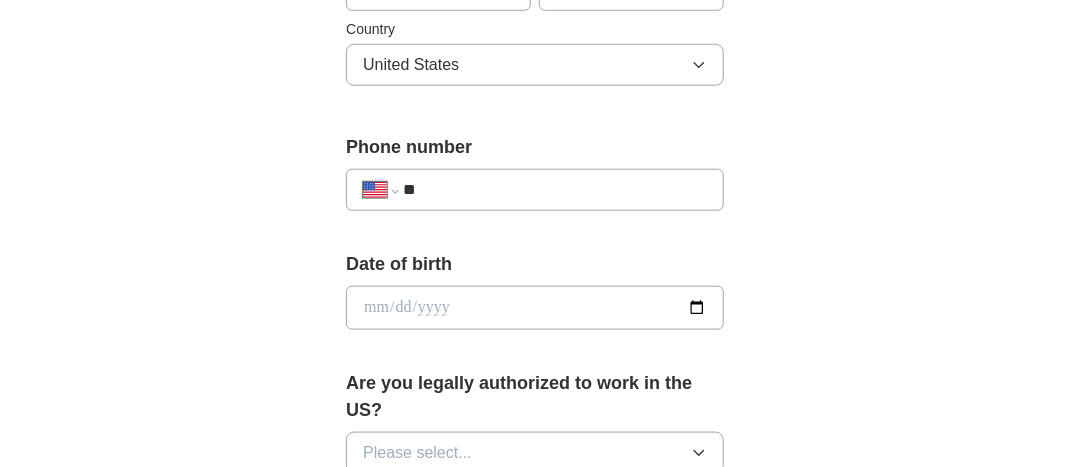 click on "**" at bounding box center [555, 190] 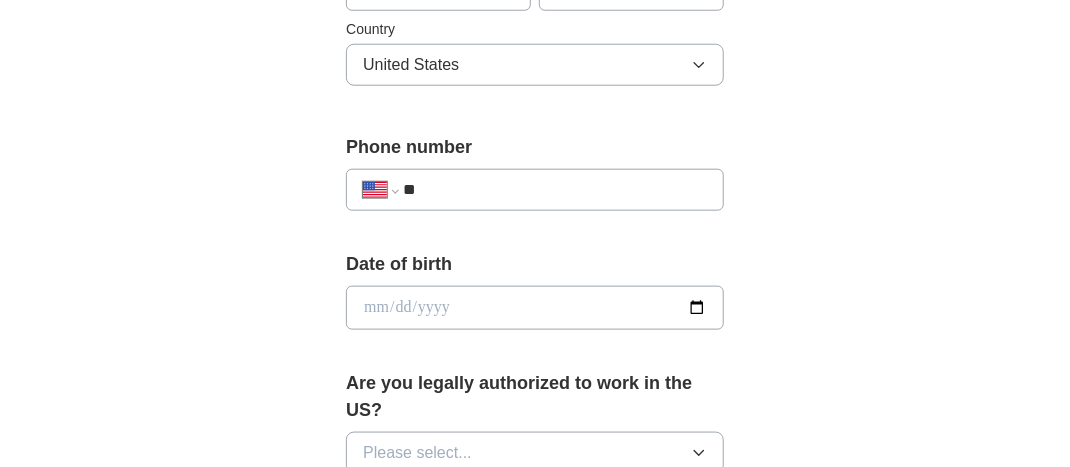 type on "**********" 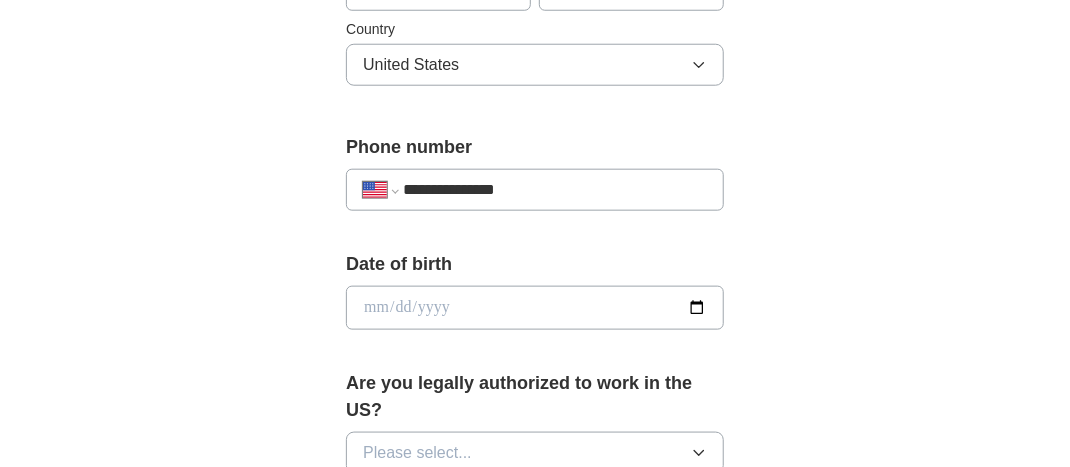 click at bounding box center (535, 308) 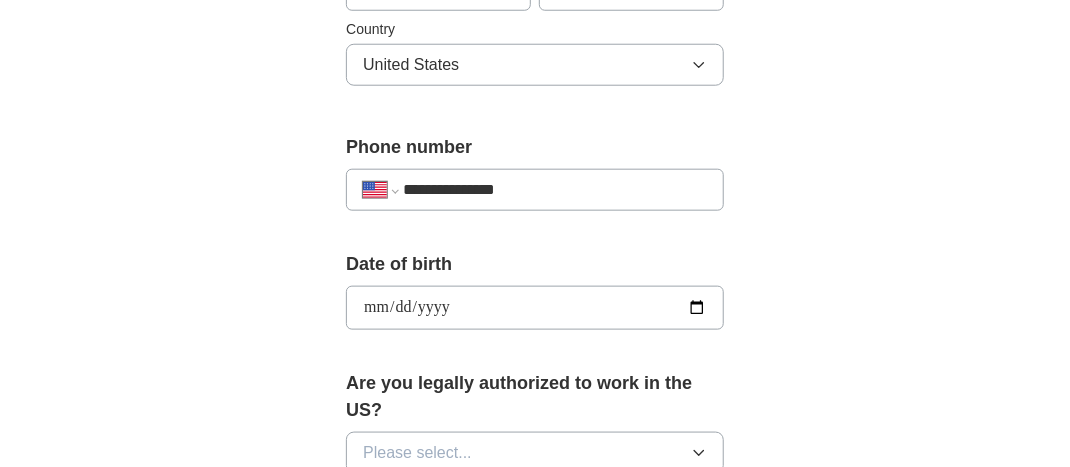 type on "**********" 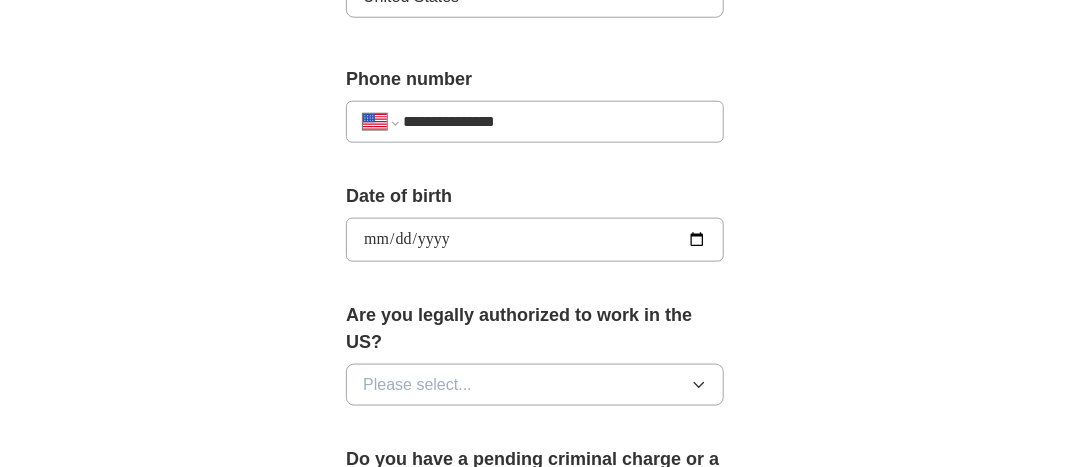scroll, scrollTop: 800, scrollLeft: 0, axis: vertical 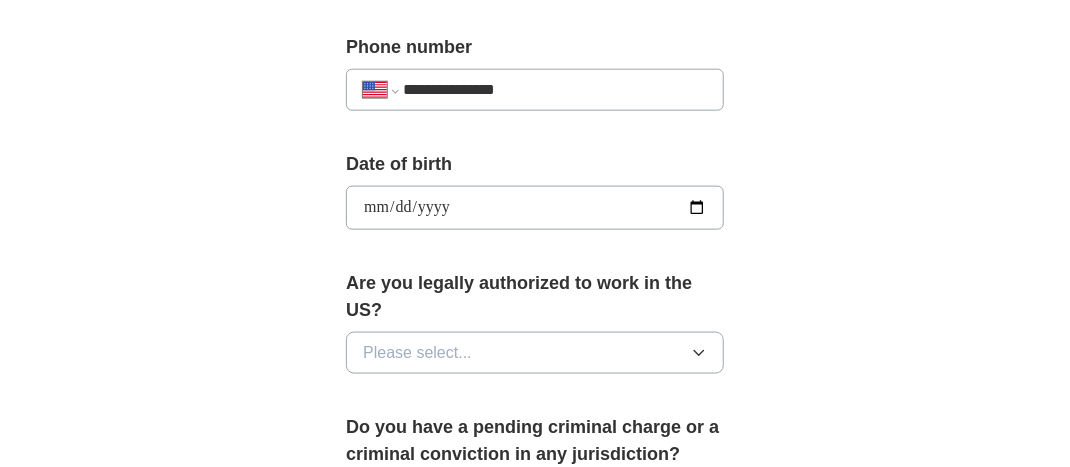 drag, startPoint x: 687, startPoint y: 354, endPoint x: 631, endPoint y: 352, distance: 56.0357 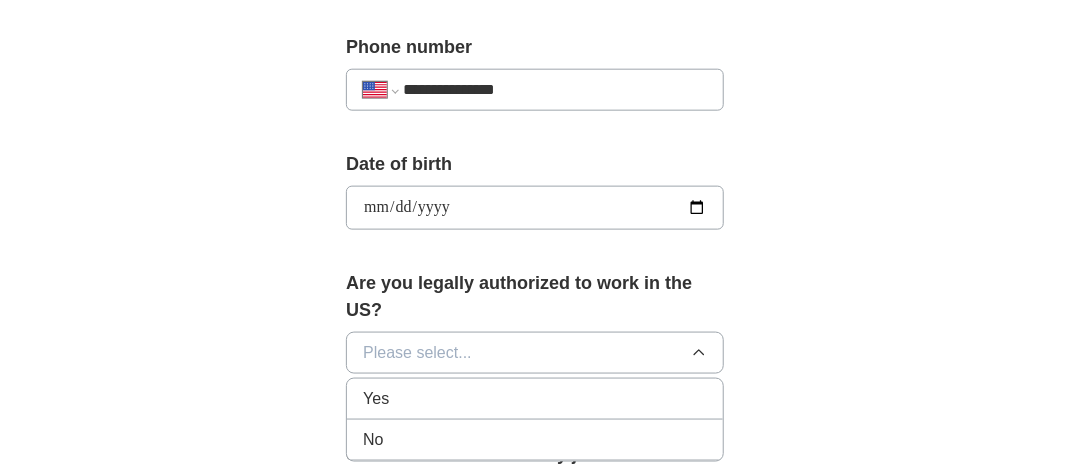 click on "Yes" at bounding box center (376, 399) 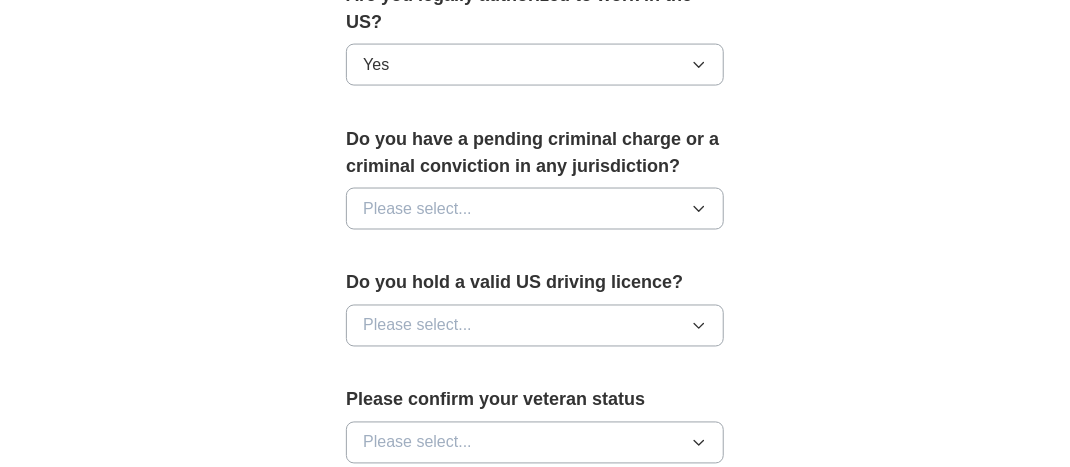 scroll, scrollTop: 1100, scrollLeft: 0, axis: vertical 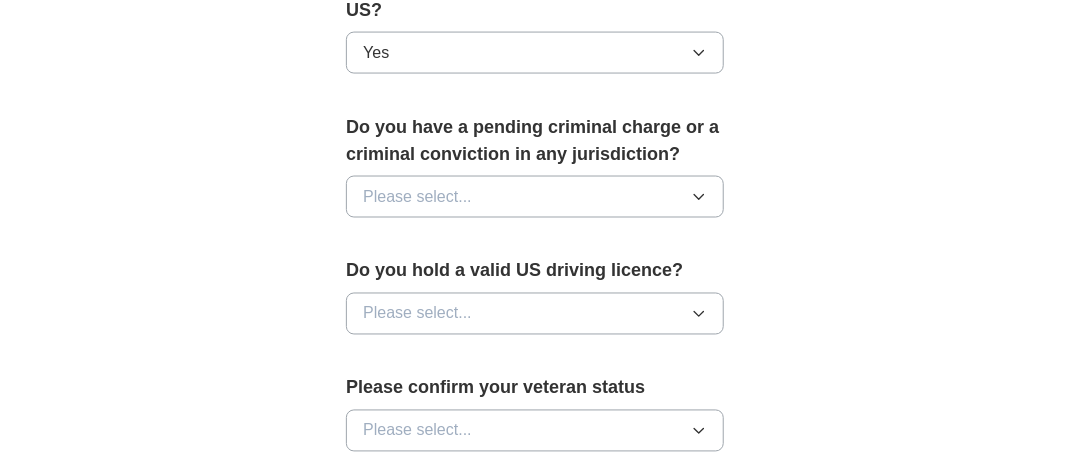 drag, startPoint x: 705, startPoint y: 192, endPoint x: 695, endPoint y: 194, distance: 10.198039 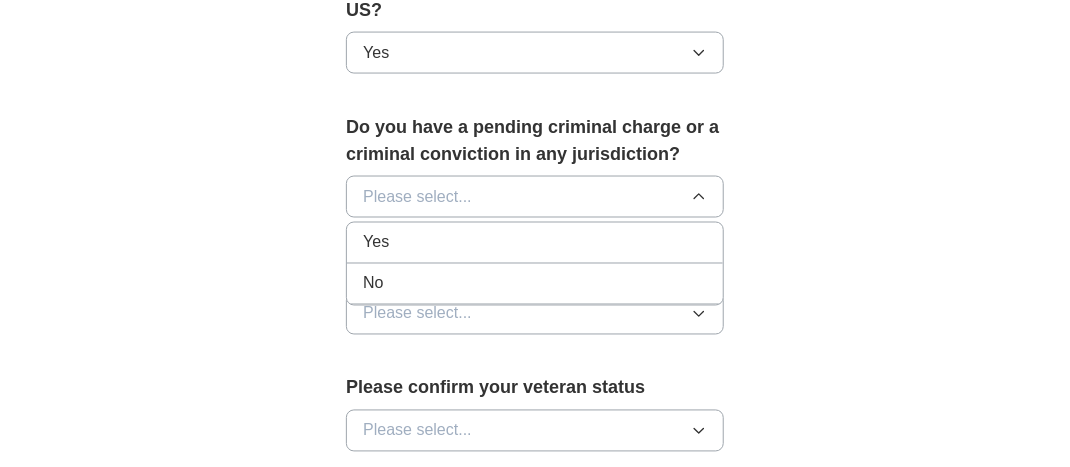 click on "Yes" at bounding box center [535, 243] 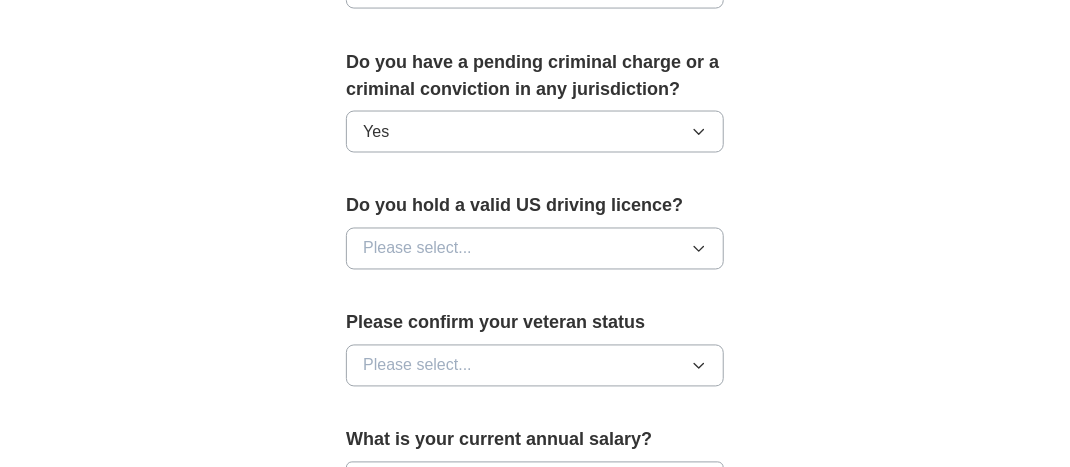 scroll, scrollTop: 1200, scrollLeft: 0, axis: vertical 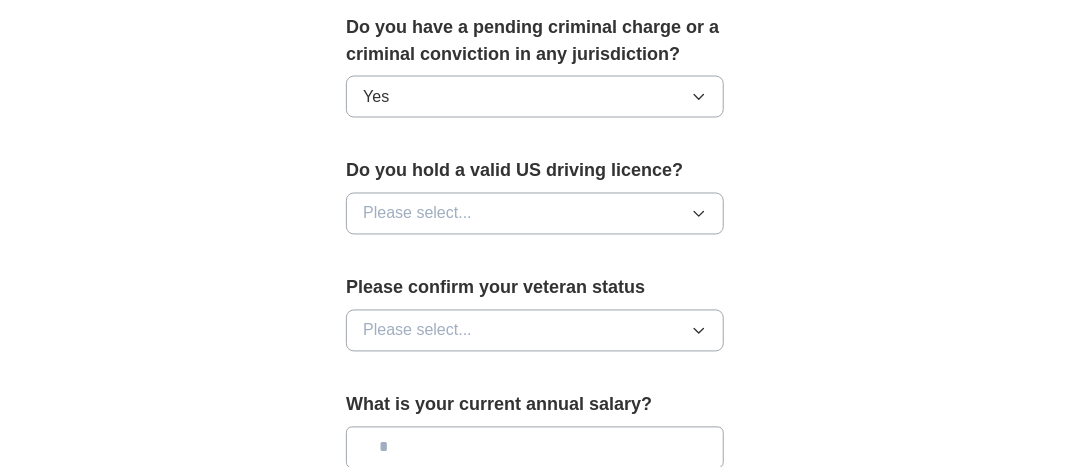 click 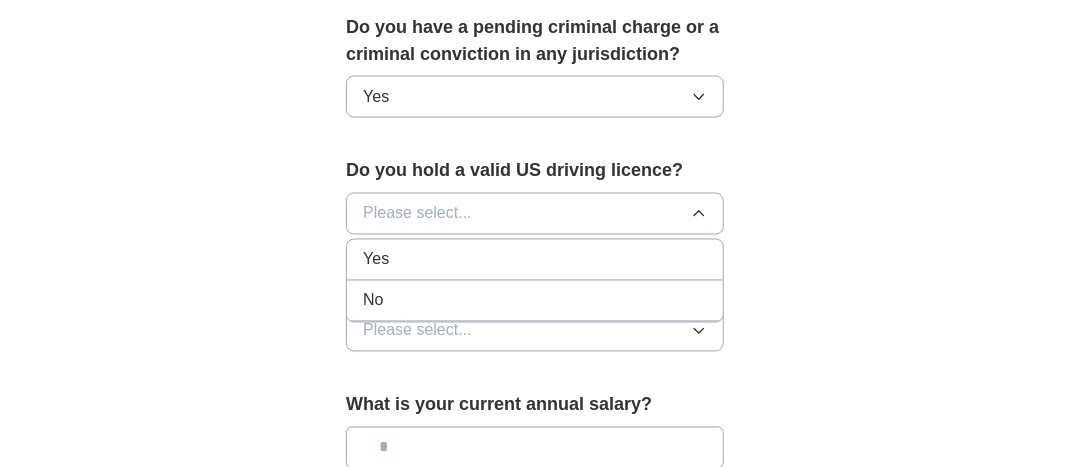 click on "Yes" at bounding box center [535, 260] 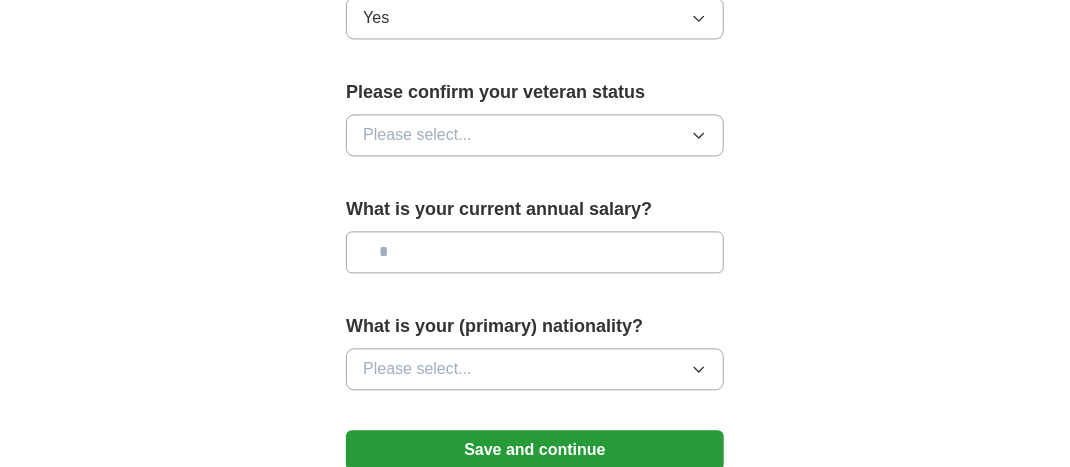 scroll, scrollTop: 1400, scrollLeft: 0, axis: vertical 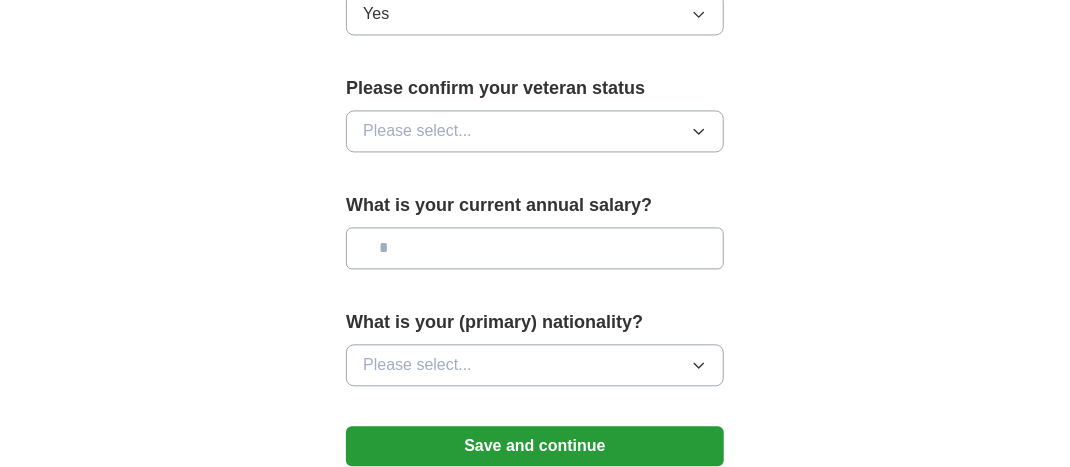 click at bounding box center [535, 248] 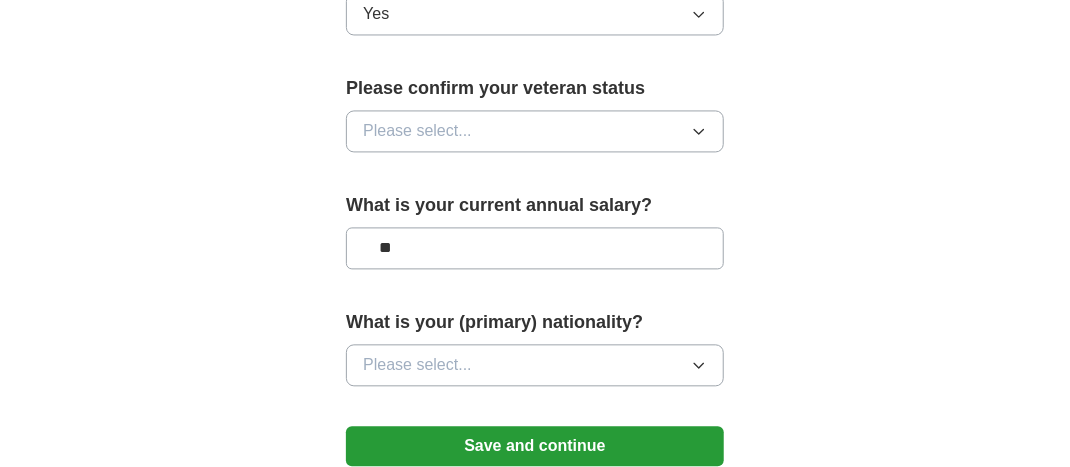 type on "**" 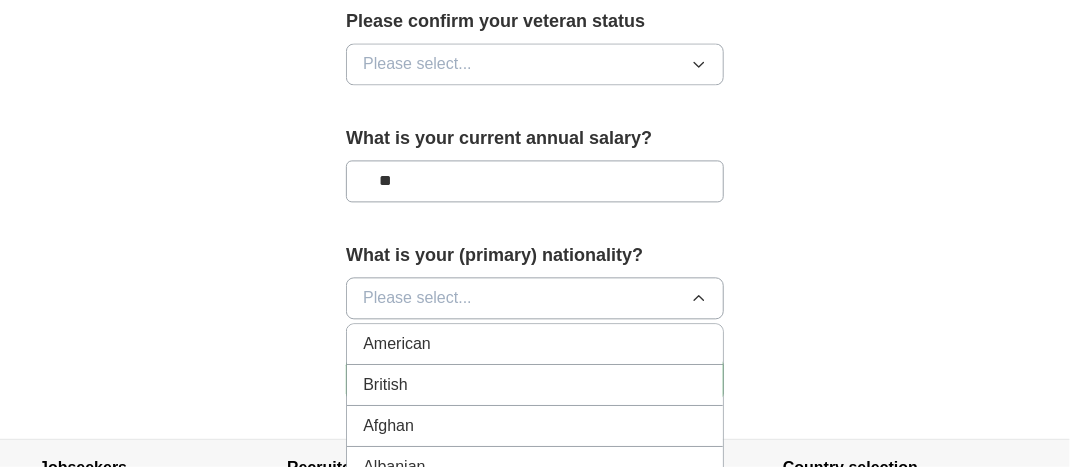 scroll, scrollTop: 1500, scrollLeft: 0, axis: vertical 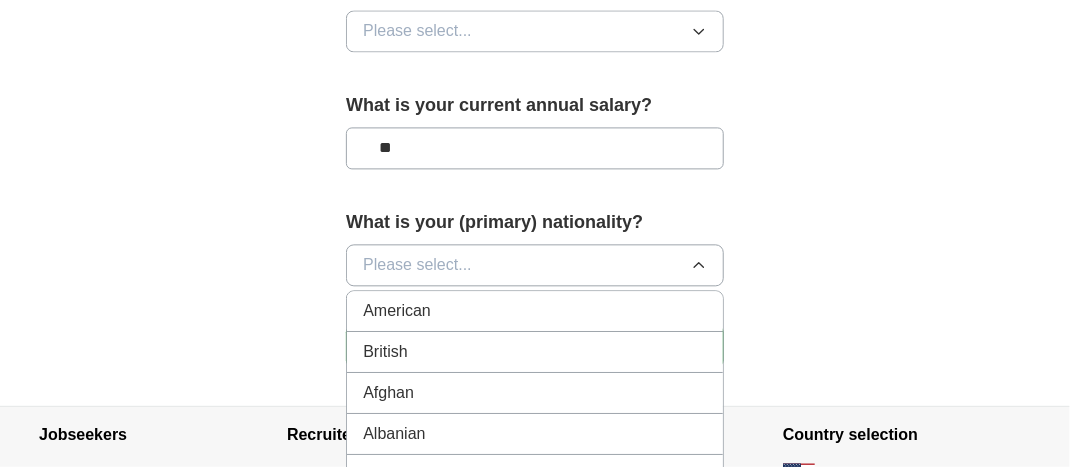 click on "American" at bounding box center [535, 311] 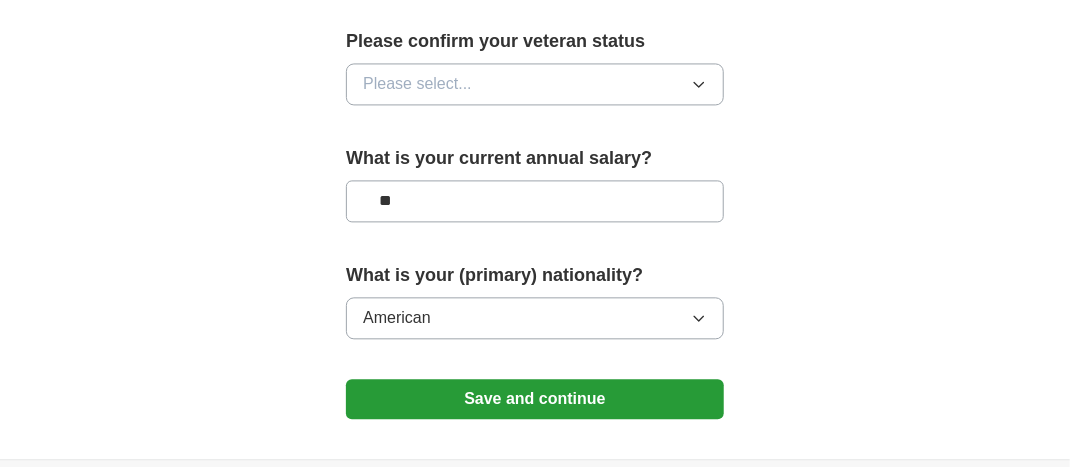 scroll, scrollTop: 1400, scrollLeft: 0, axis: vertical 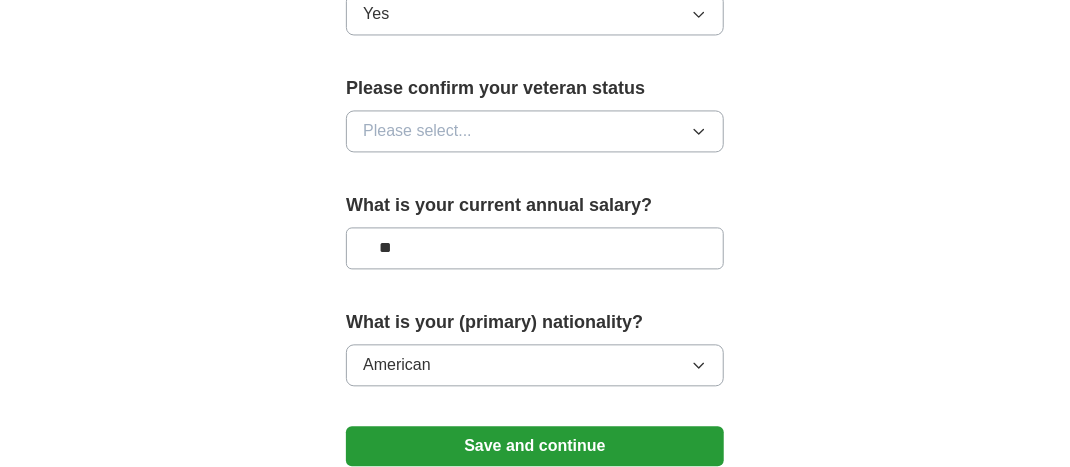 click 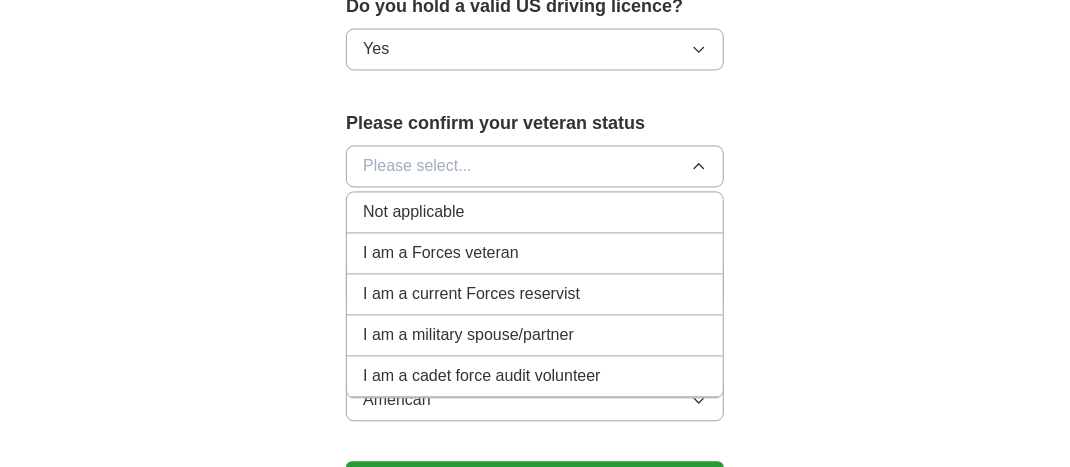 scroll, scrollTop: 1400, scrollLeft: 0, axis: vertical 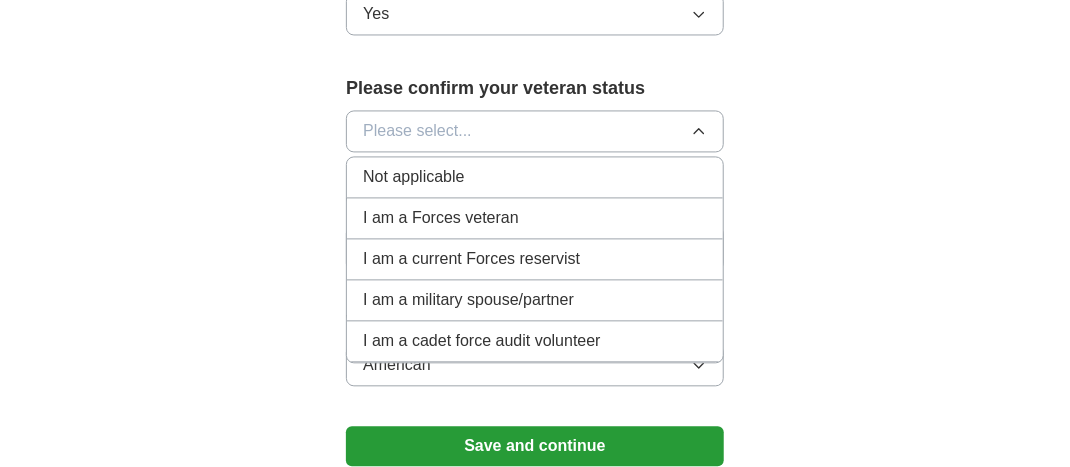 click on "Not applicable" at bounding box center (413, 177) 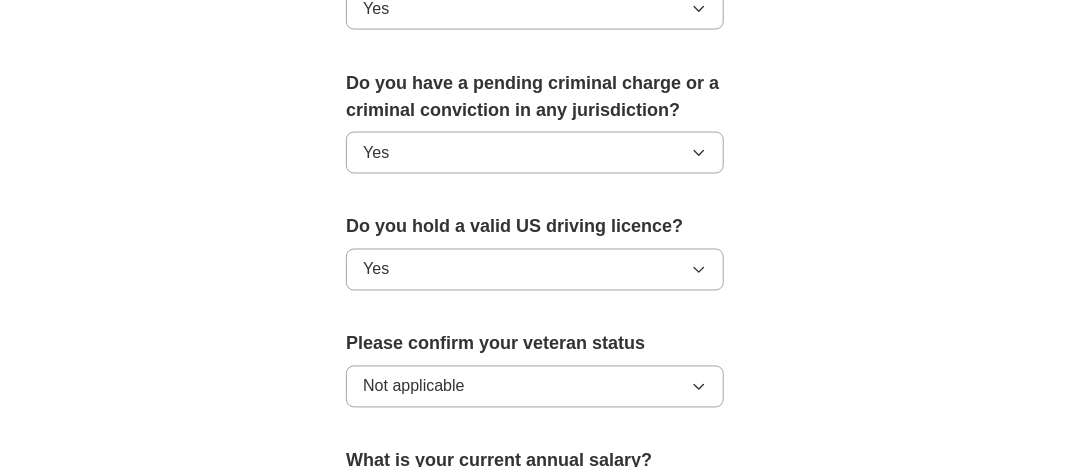 scroll, scrollTop: 1100, scrollLeft: 0, axis: vertical 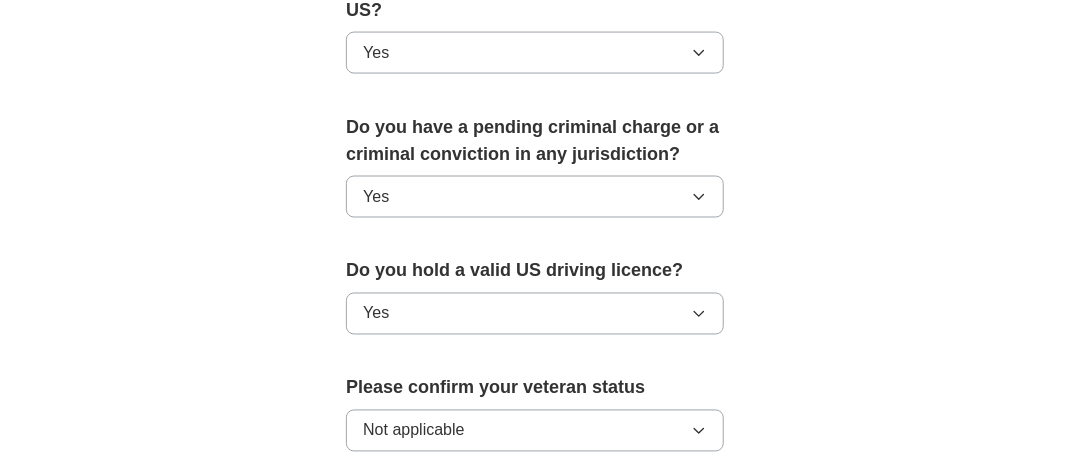 click 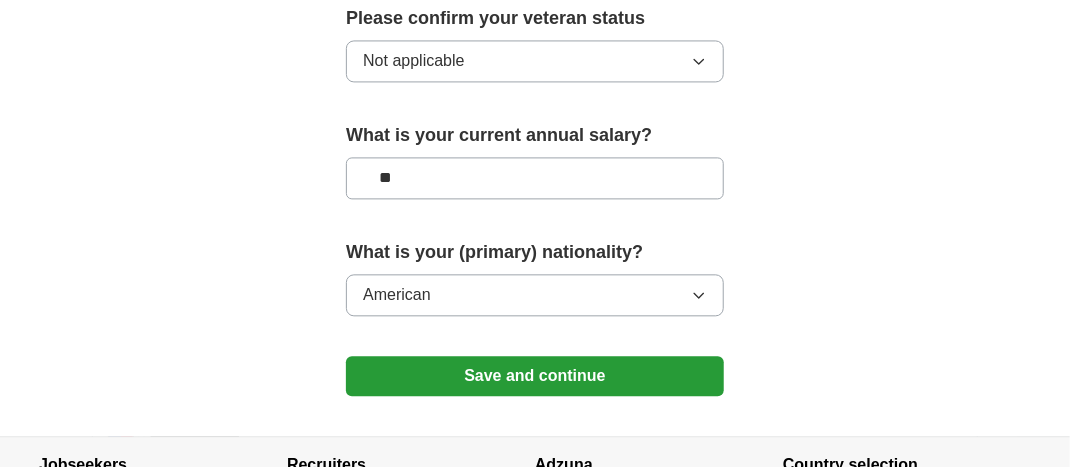 scroll, scrollTop: 1600, scrollLeft: 0, axis: vertical 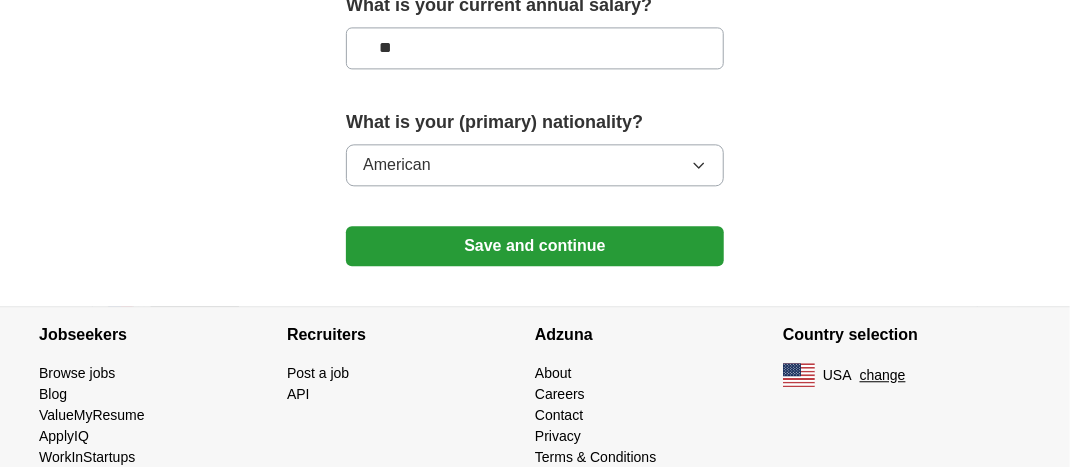 click on "Save and continue" at bounding box center (535, 246) 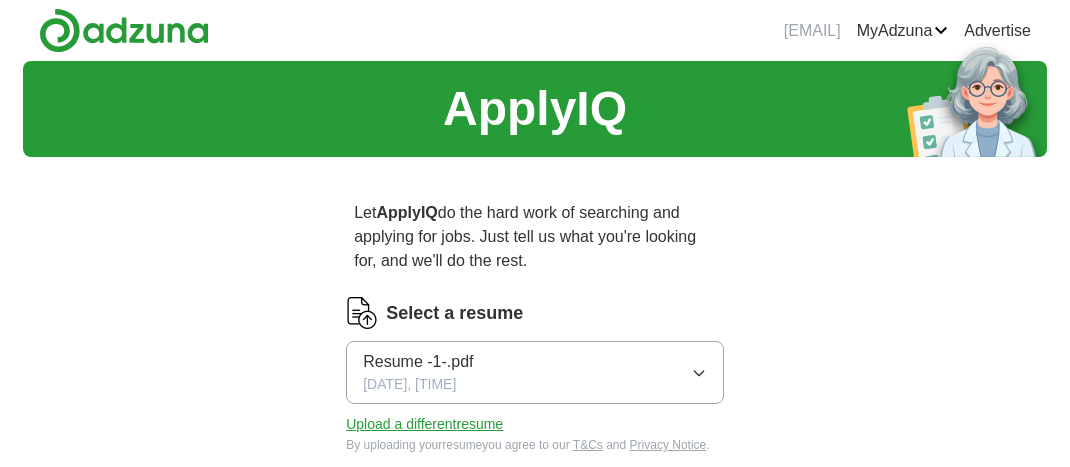 scroll, scrollTop: 0, scrollLeft: 0, axis: both 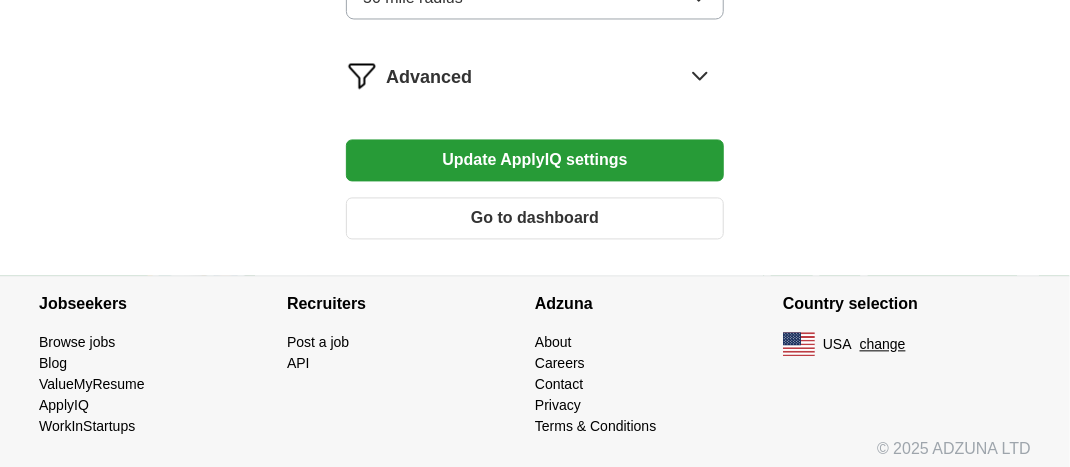 click on "Update ApplyIQ settings" at bounding box center [535, 160] 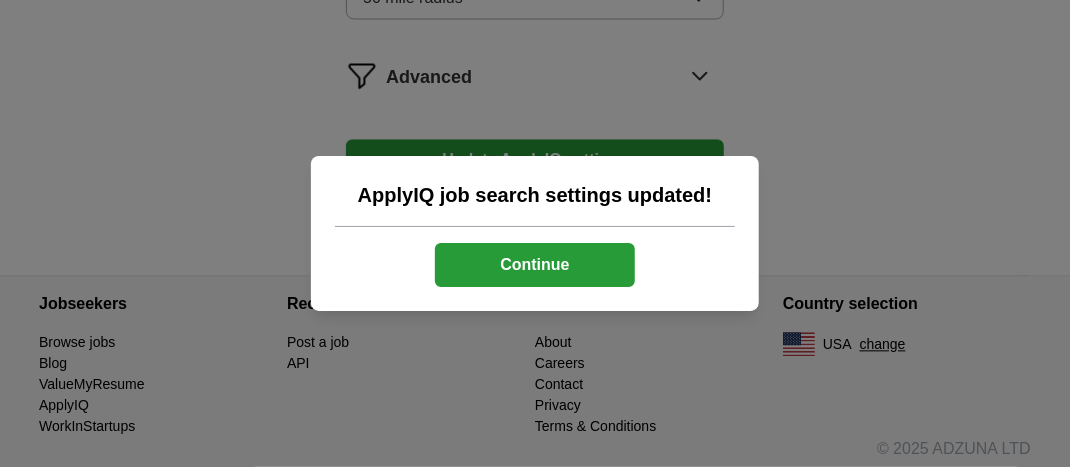 click on "Continue" at bounding box center [535, 265] 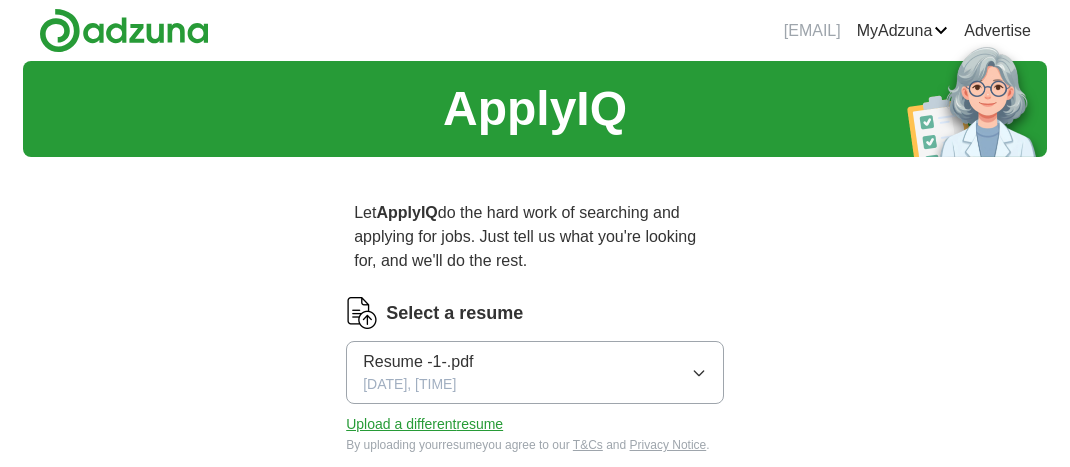 scroll, scrollTop: 0, scrollLeft: 0, axis: both 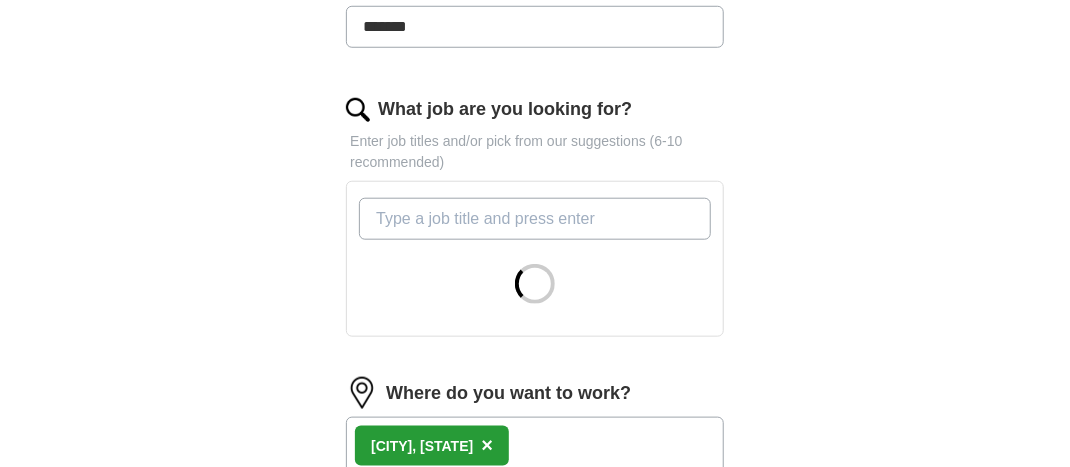 click on "What job are you looking for?" at bounding box center (535, 219) 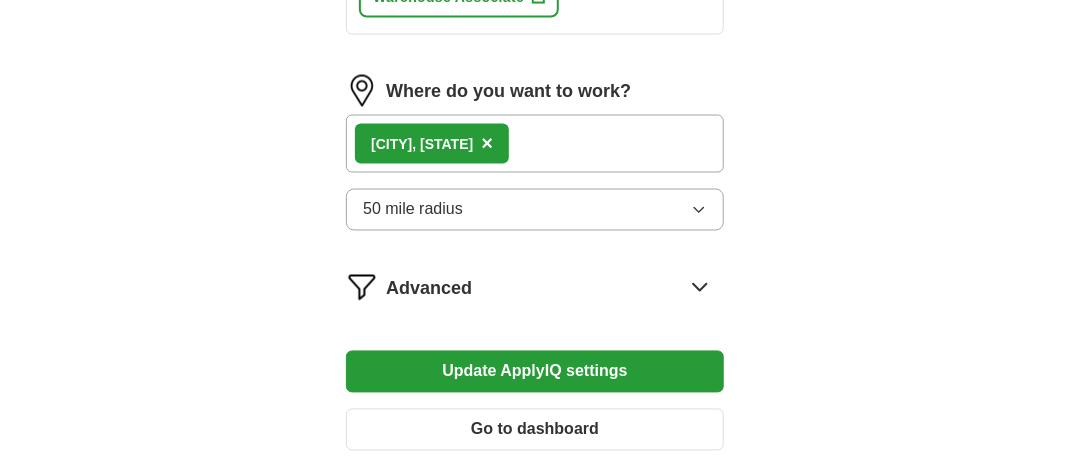 scroll, scrollTop: 1200, scrollLeft: 0, axis: vertical 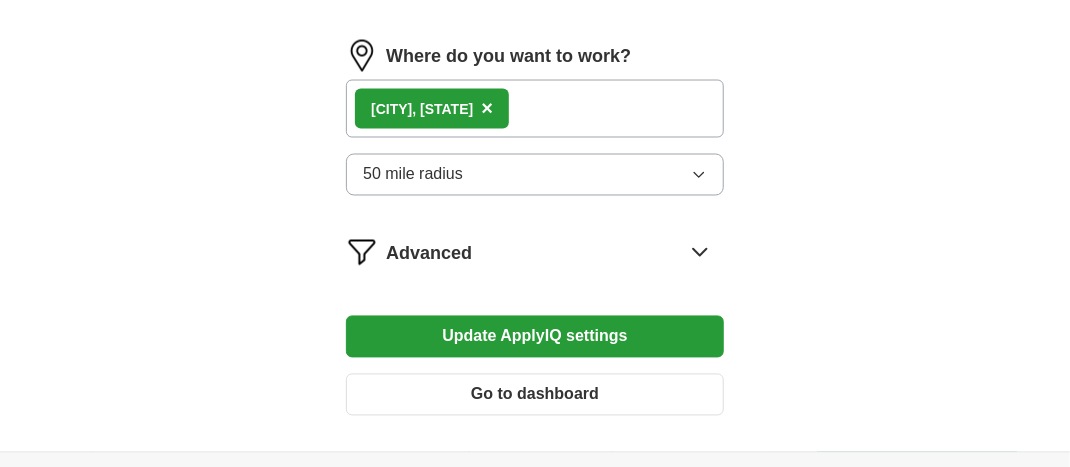 type on "warehouse" 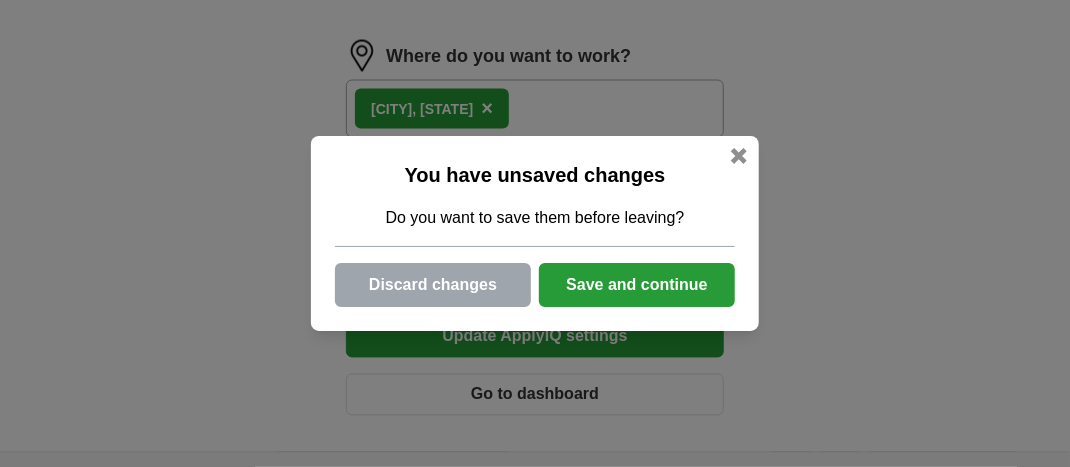 click on "Save and continue" at bounding box center [637, 285] 